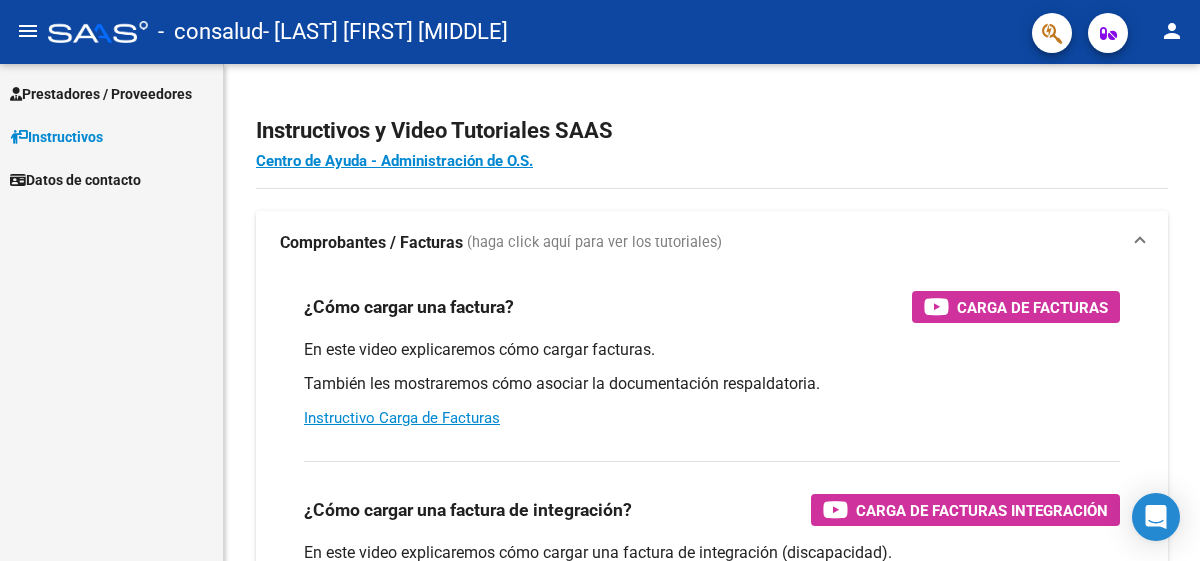 scroll, scrollTop: 0, scrollLeft: 0, axis: both 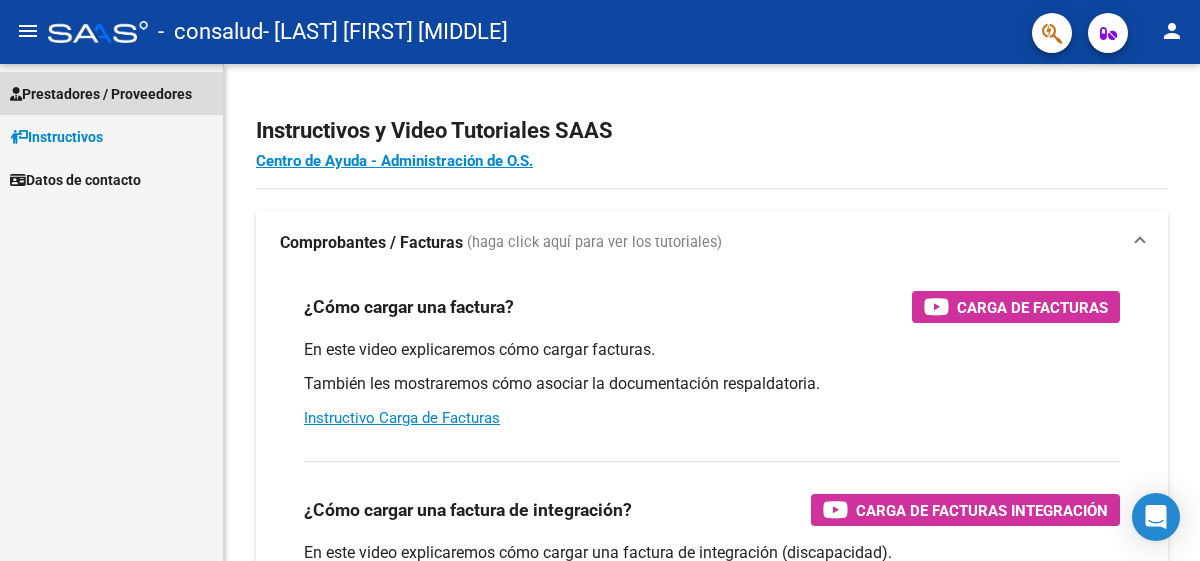 click on "Prestadores / Proveedores" at bounding box center [101, 94] 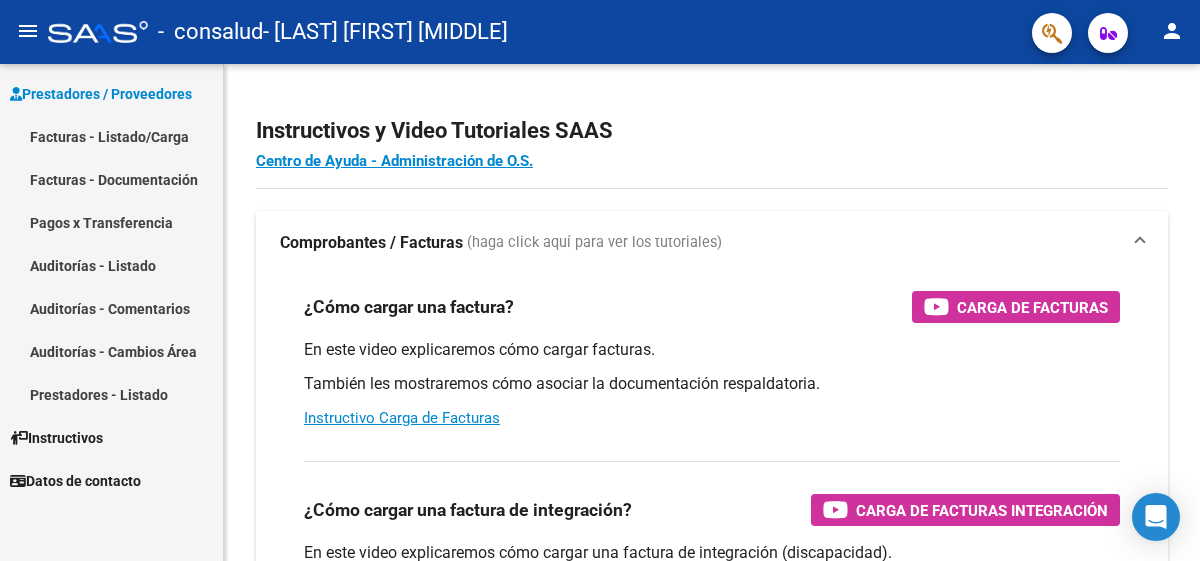 click on "Facturas - Listado/Carga" at bounding box center [111, 136] 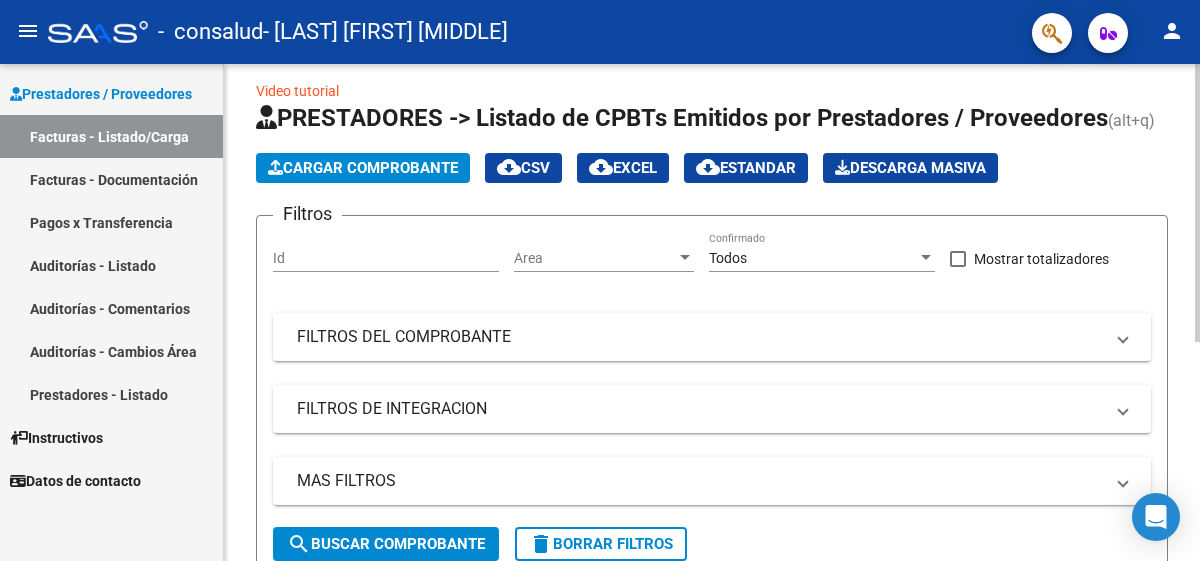 scroll, scrollTop: 19, scrollLeft: 0, axis: vertical 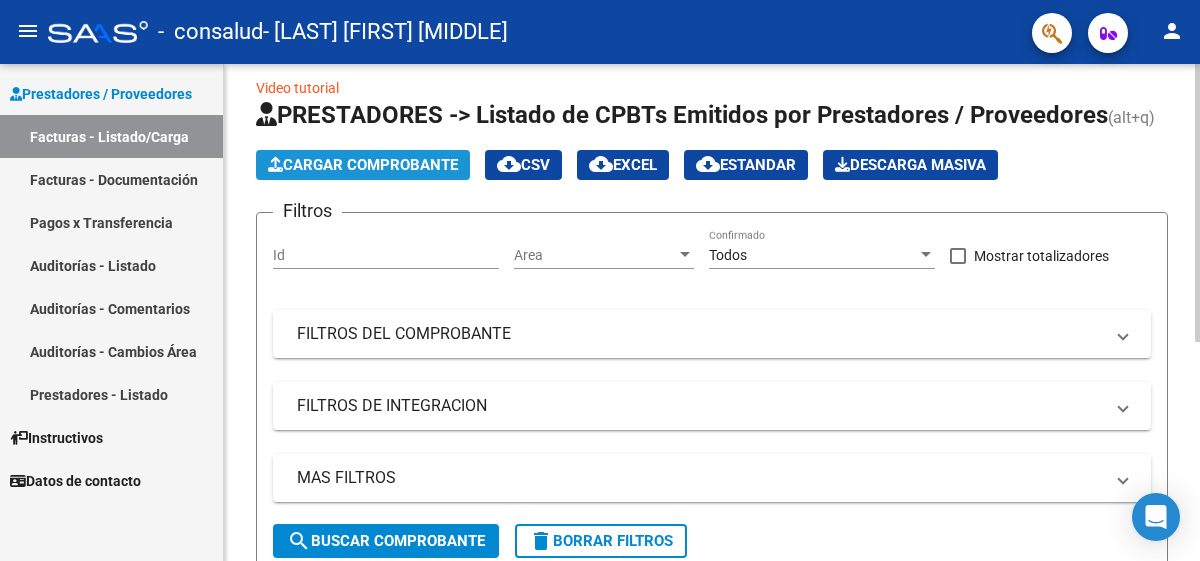 click on "Cargar Comprobante" 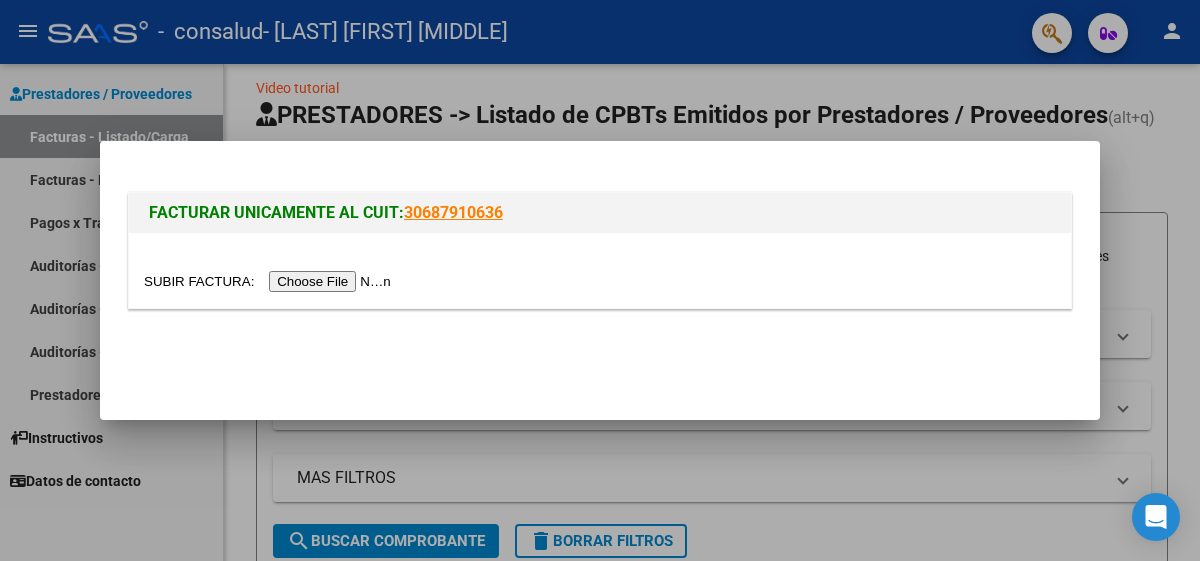 click at bounding box center (270, 281) 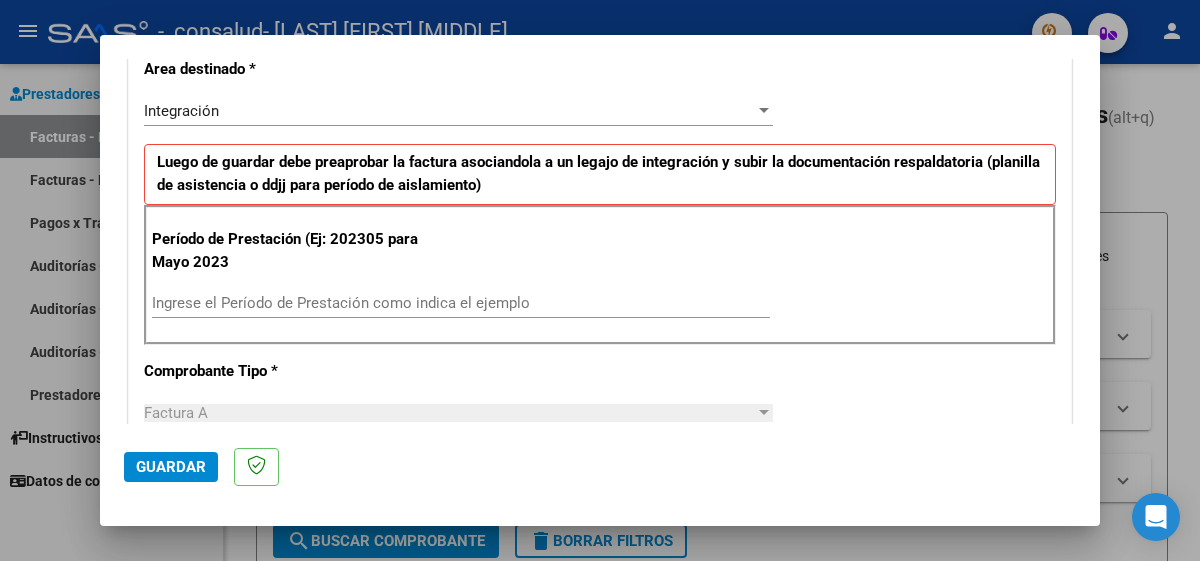 scroll, scrollTop: 438, scrollLeft: 0, axis: vertical 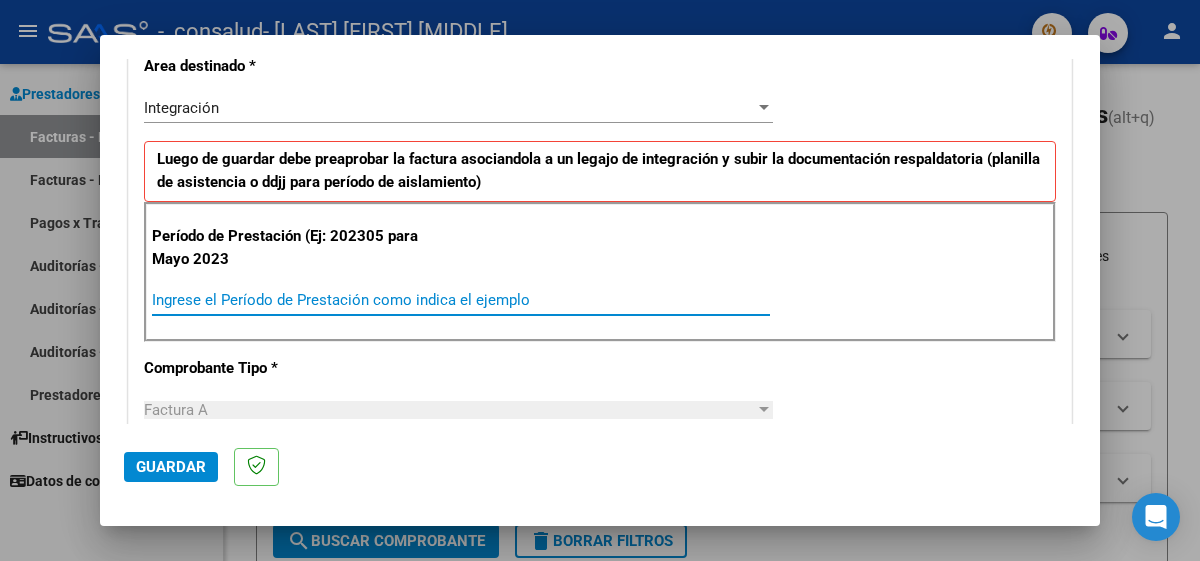 click on "Ingrese el Período de Prestación como indica el ejemplo" at bounding box center (461, 300) 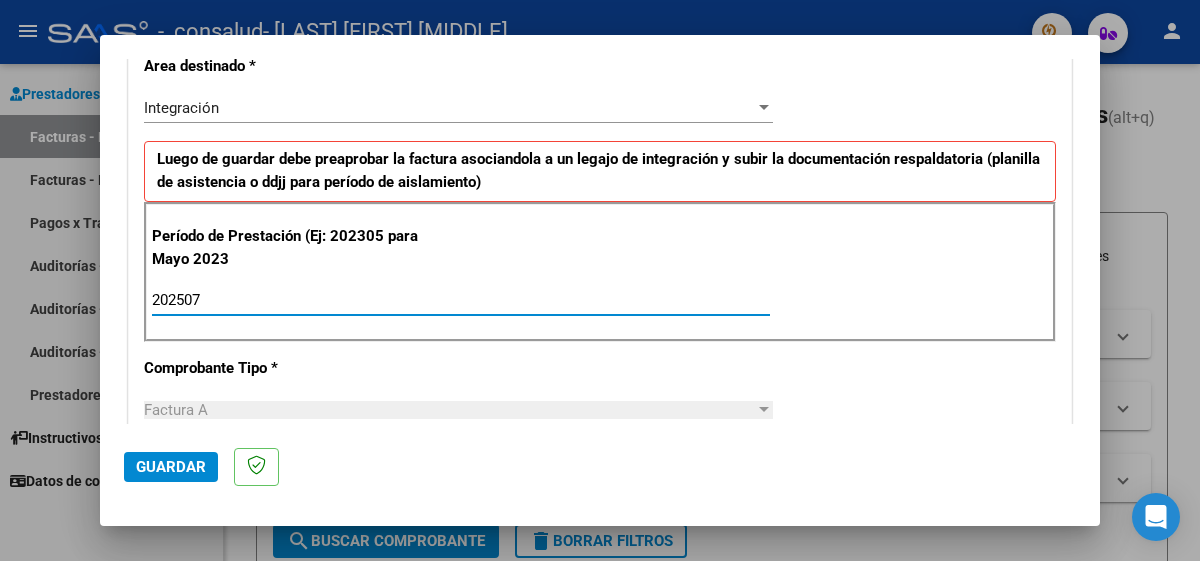type on "202507" 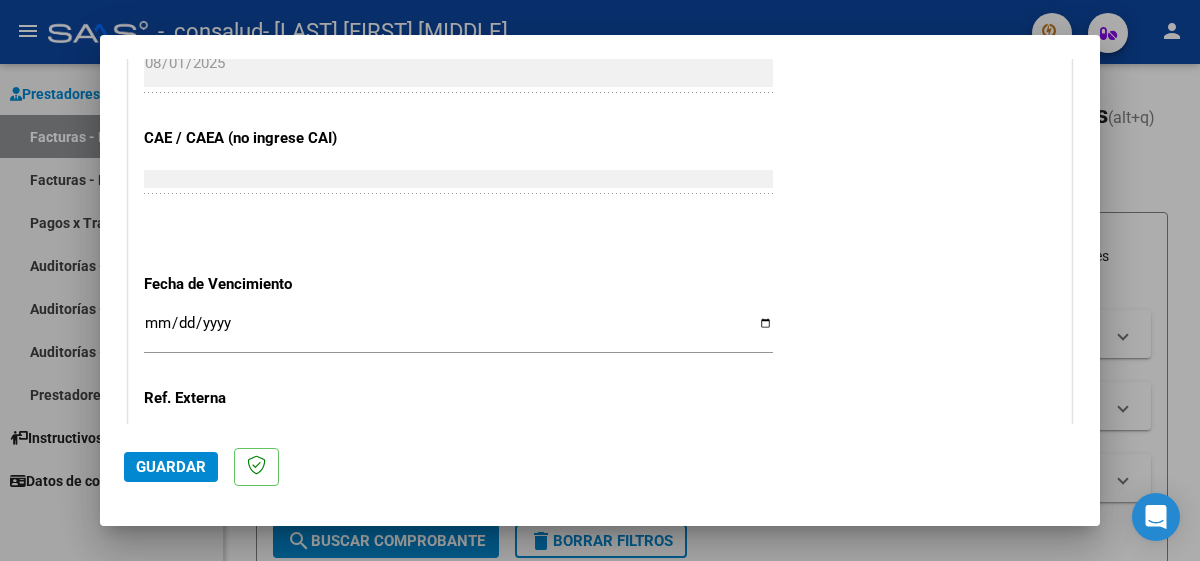 scroll, scrollTop: 1210, scrollLeft: 0, axis: vertical 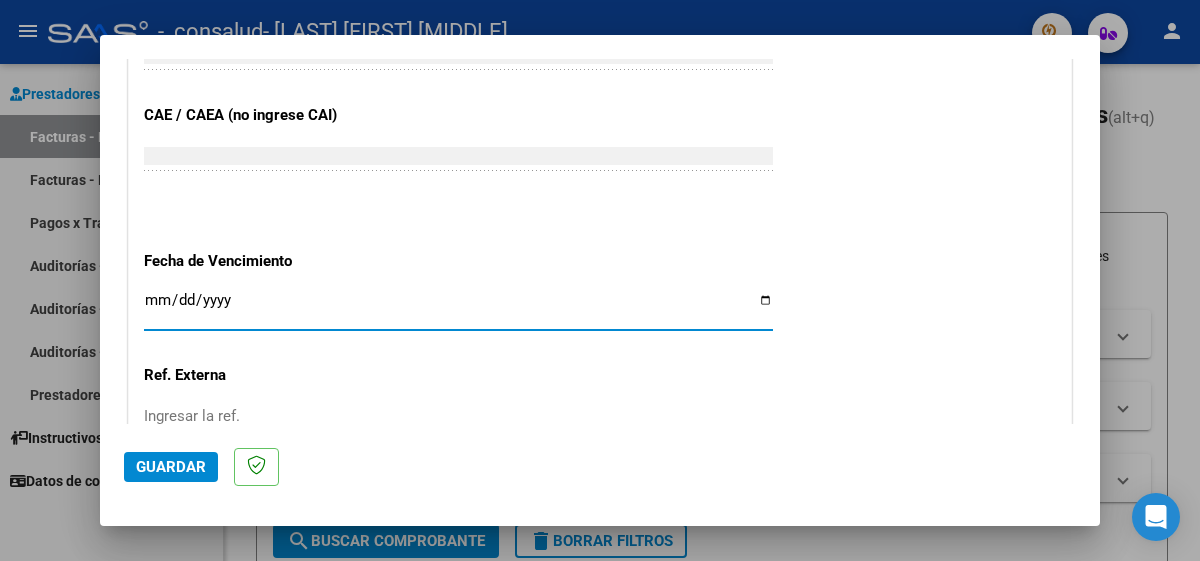 click on "Ingresar la fecha" at bounding box center [458, 308] 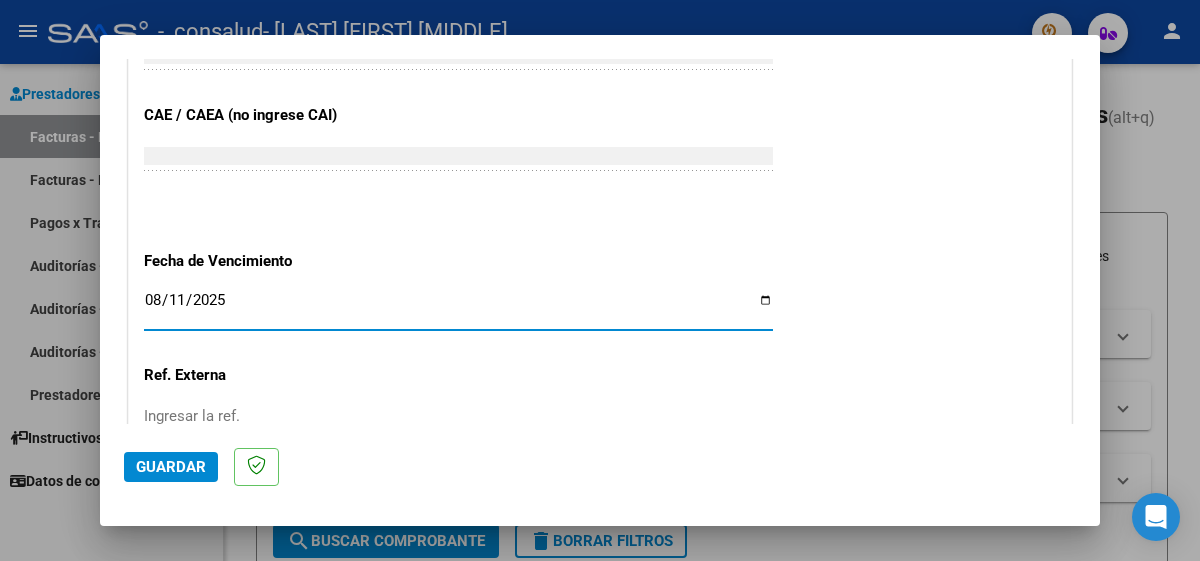 type on "2025-08-11" 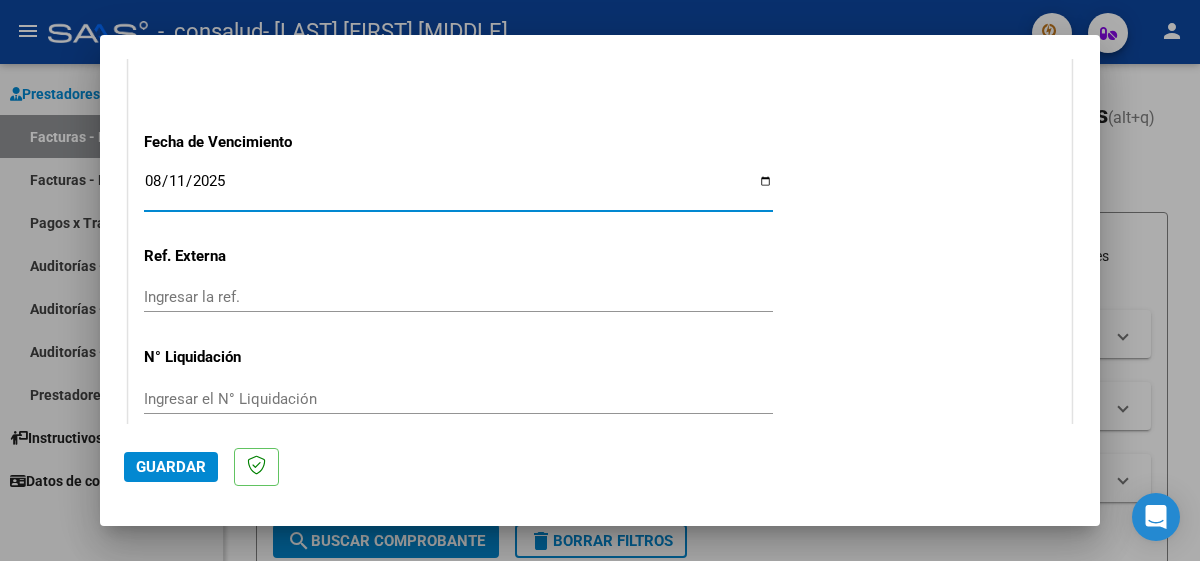 scroll, scrollTop: 1418, scrollLeft: 0, axis: vertical 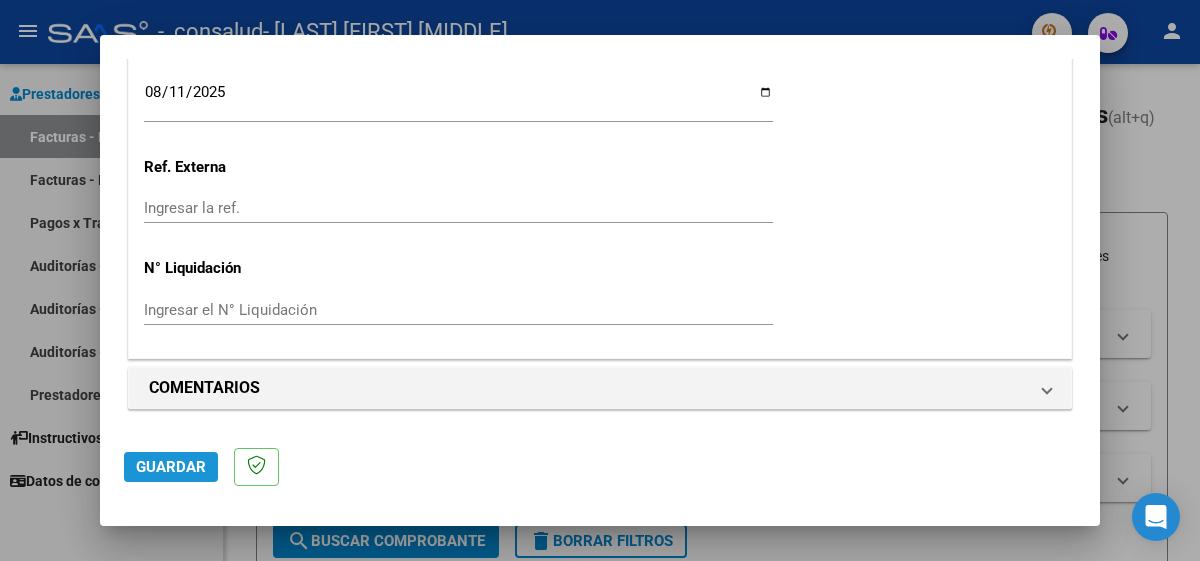 click on "Guardar" 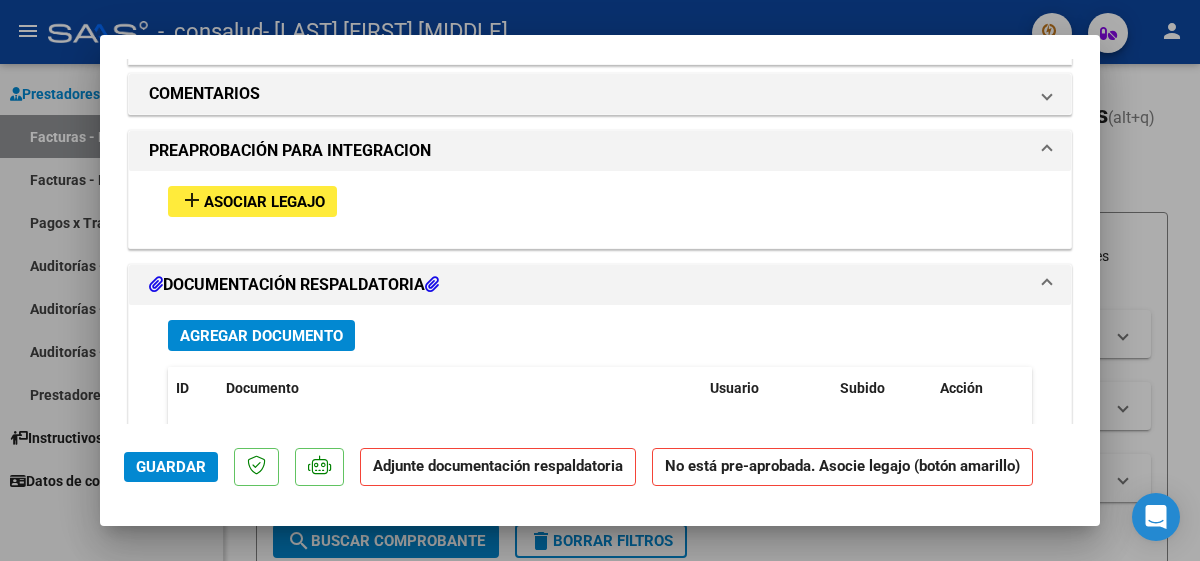 scroll, scrollTop: 1733, scrollLeft: 0, axis: vertical 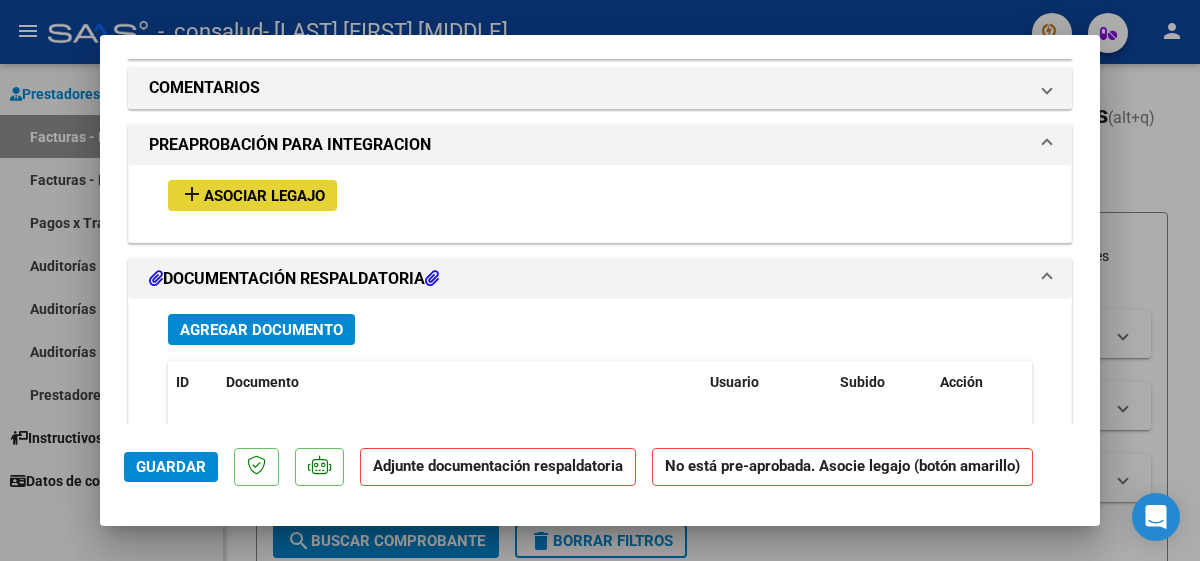 click on "Asociar Legajo" at bounding box center [264, 196] 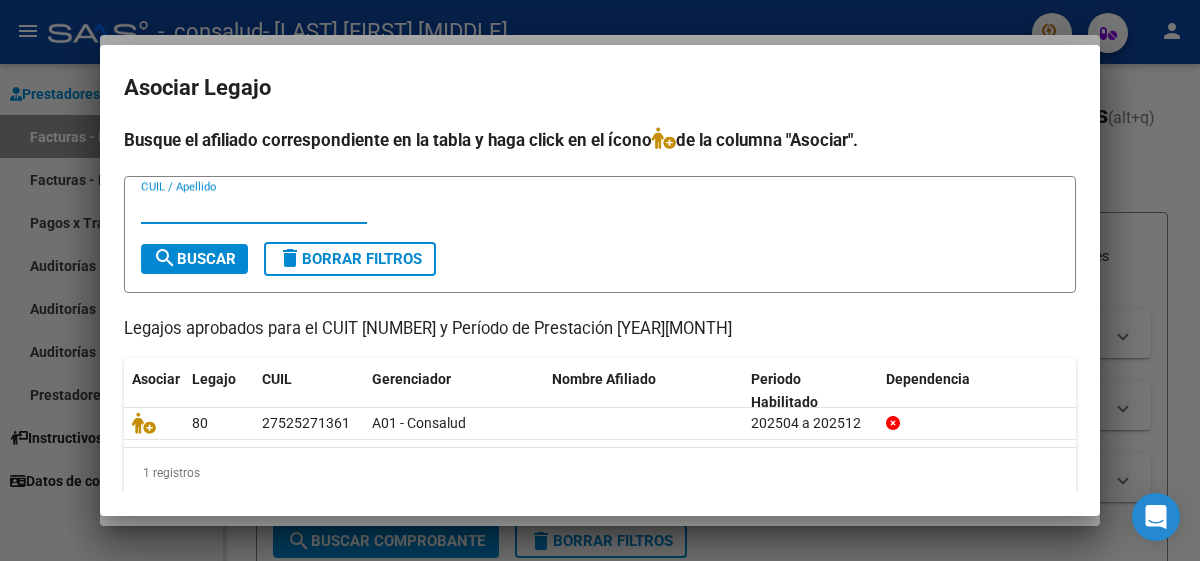 scroll, scrollTop: 22, scrollLeft: 0, axis: vertical 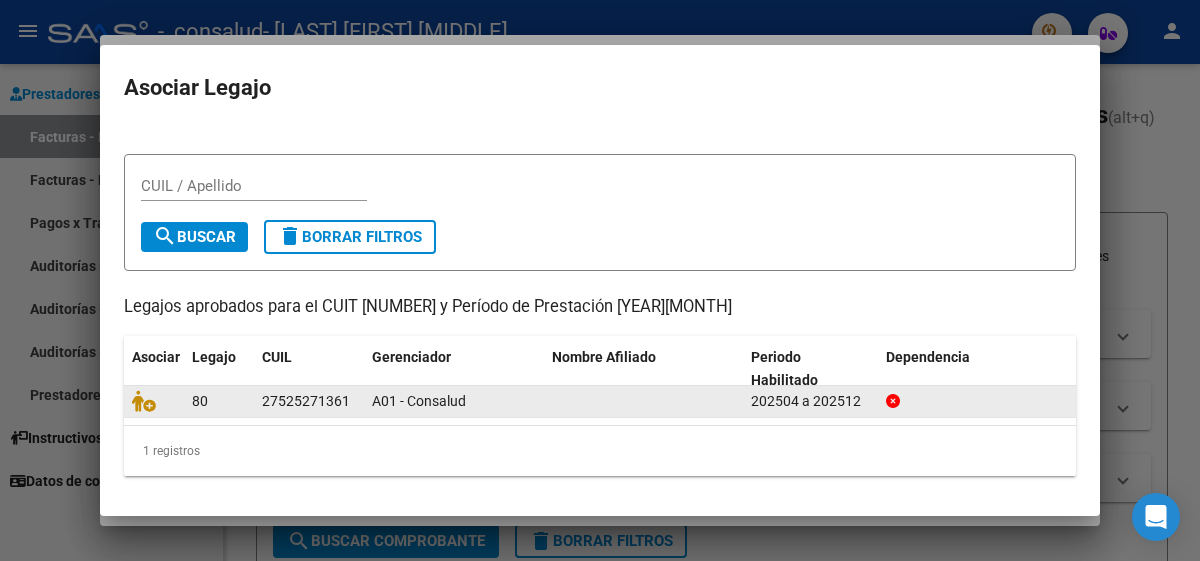 click on "27525271361" 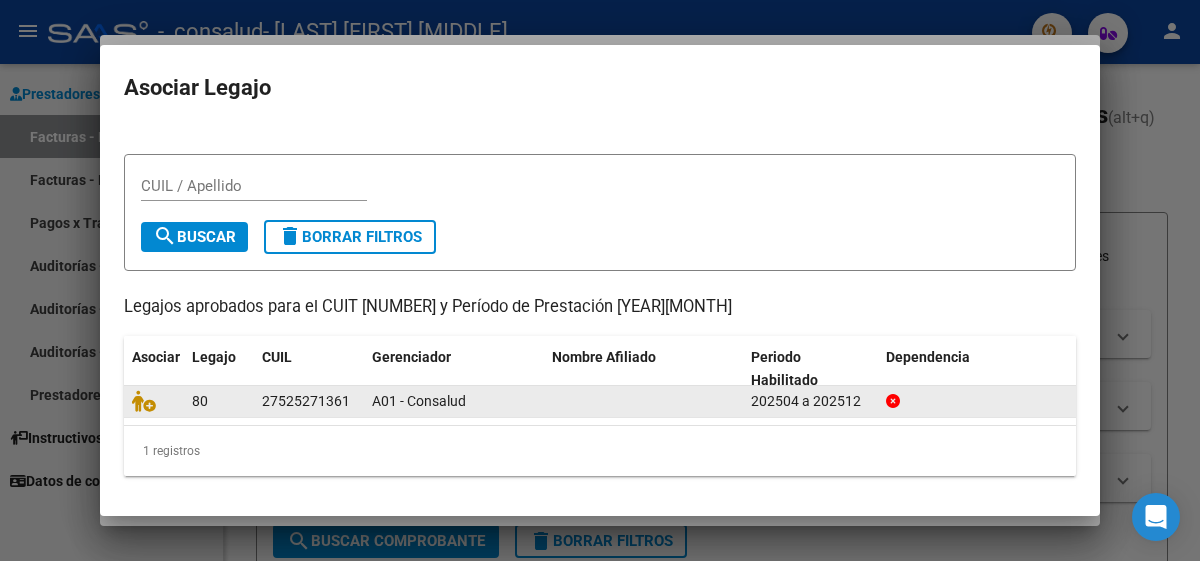 click 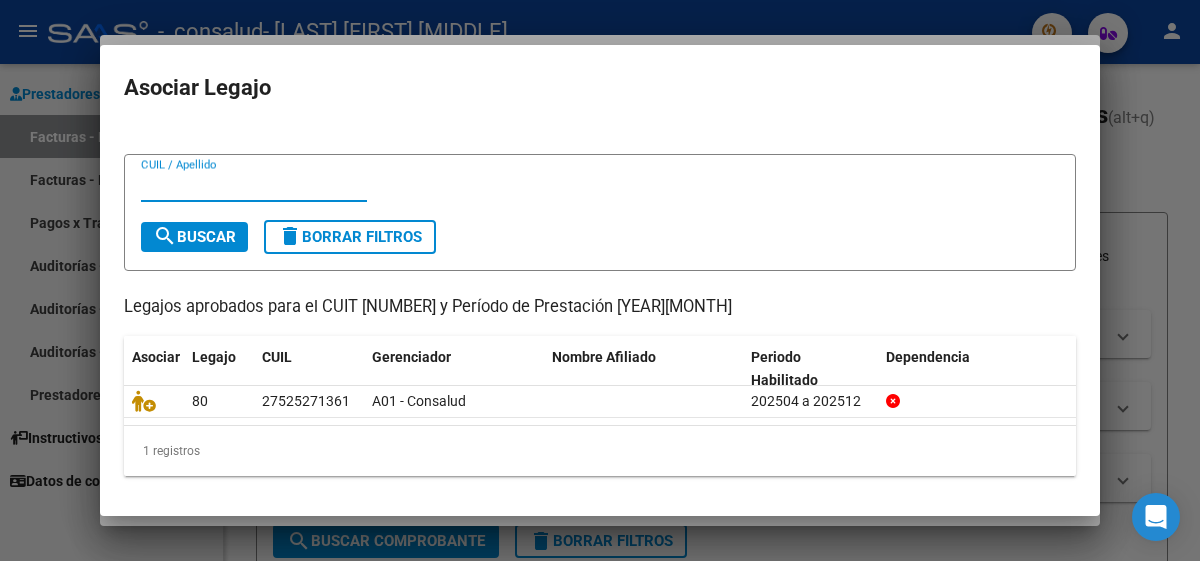 click on "CUIL / Apellido" at bounding box center (254, 186) 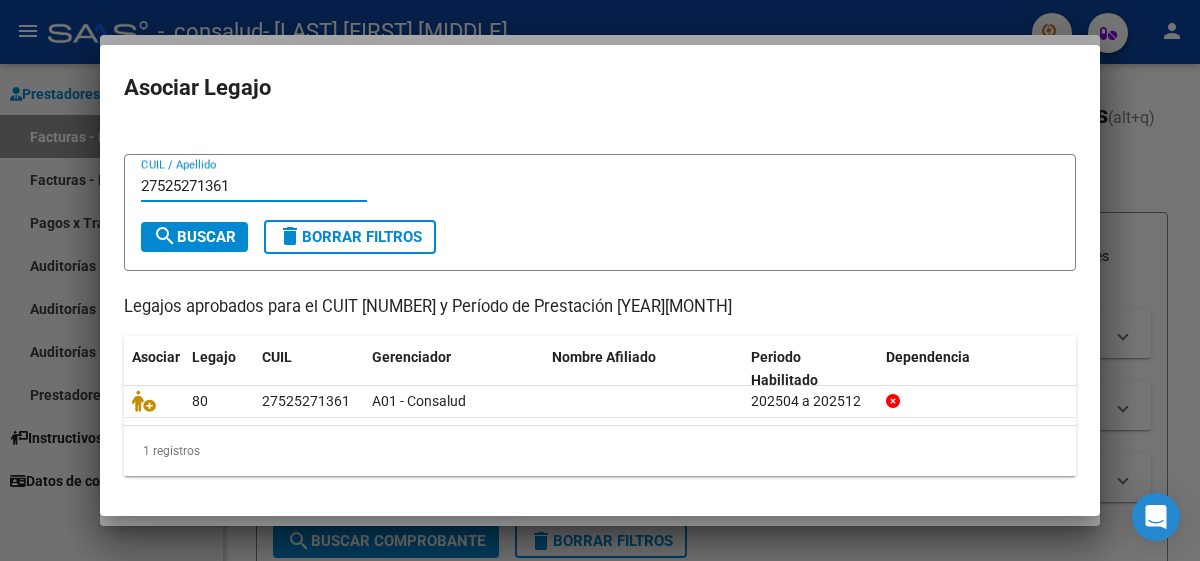 type on "27525271361" 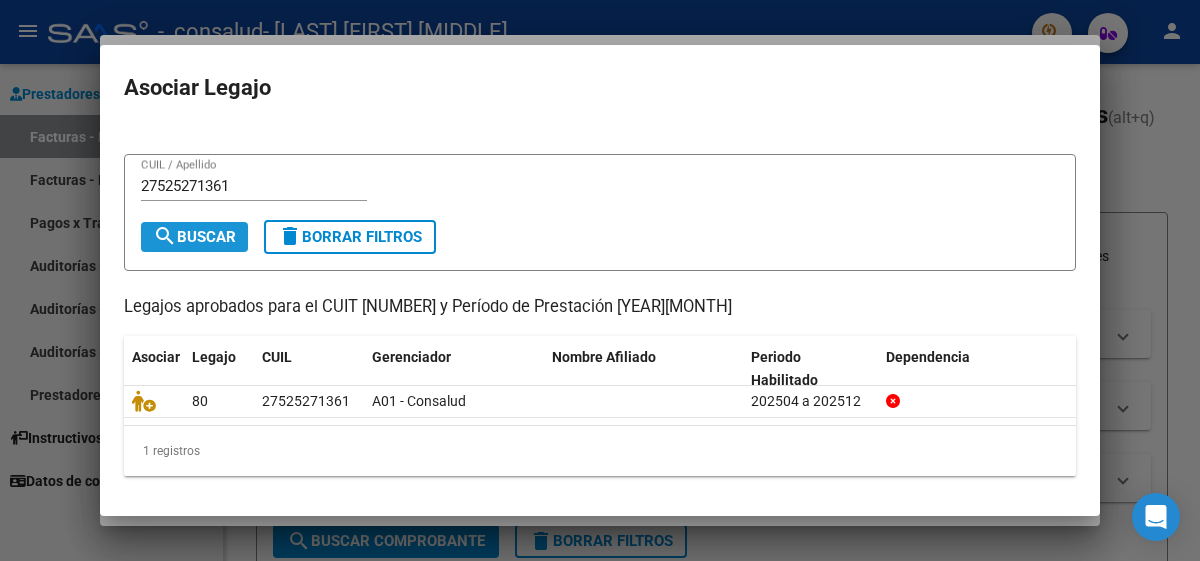 click on "search  Buscar" at bounding box center (194, 237) 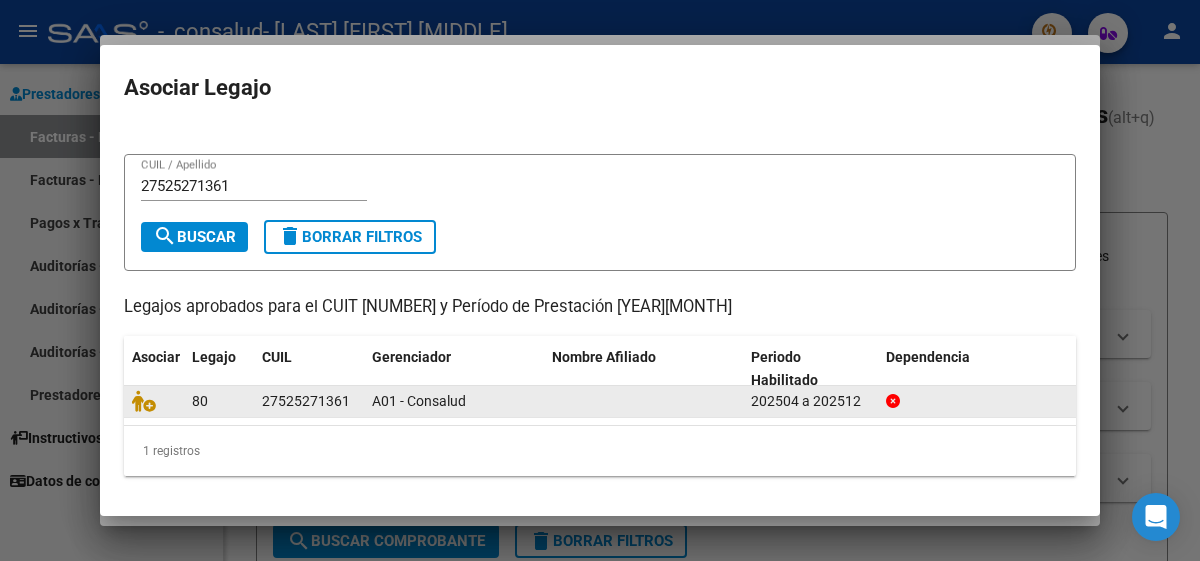 click on "27525271361" 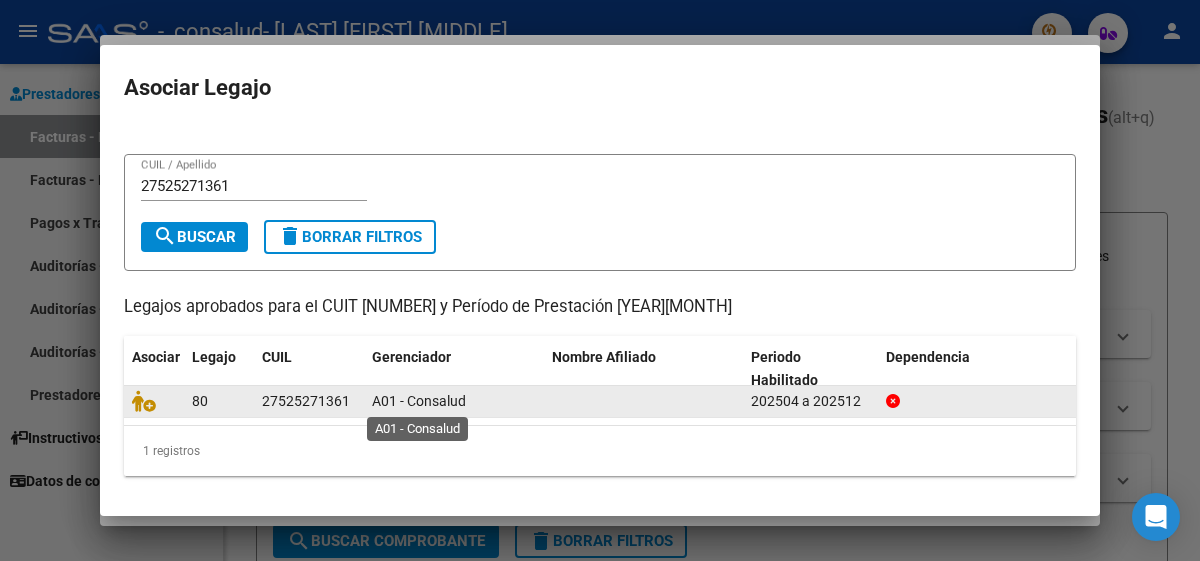 click on "A01 - Consalud" 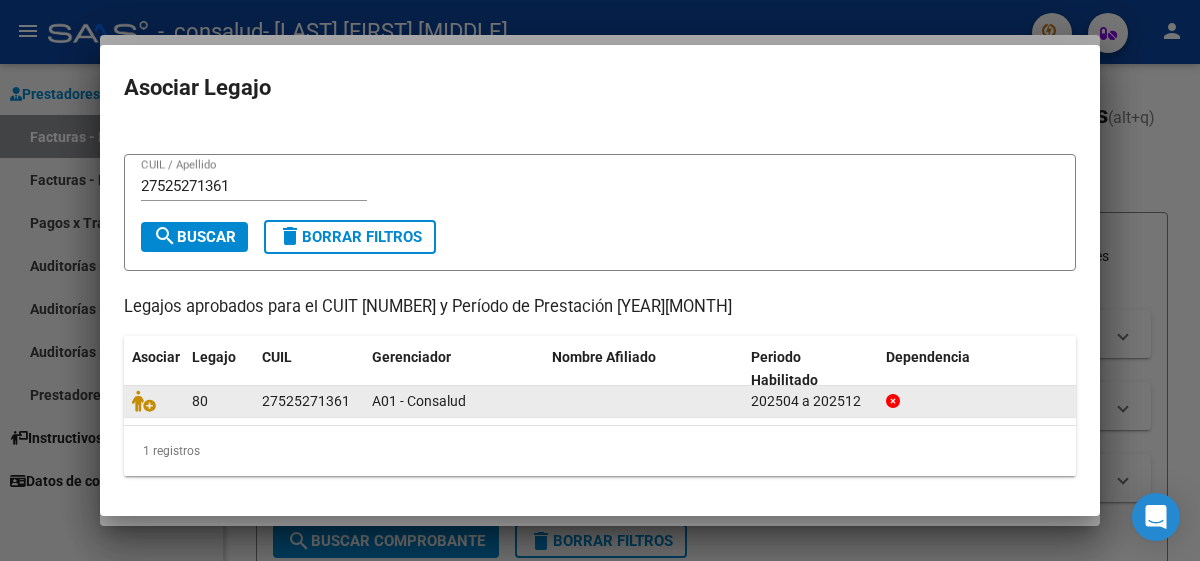 click on "A01 - Consalud" 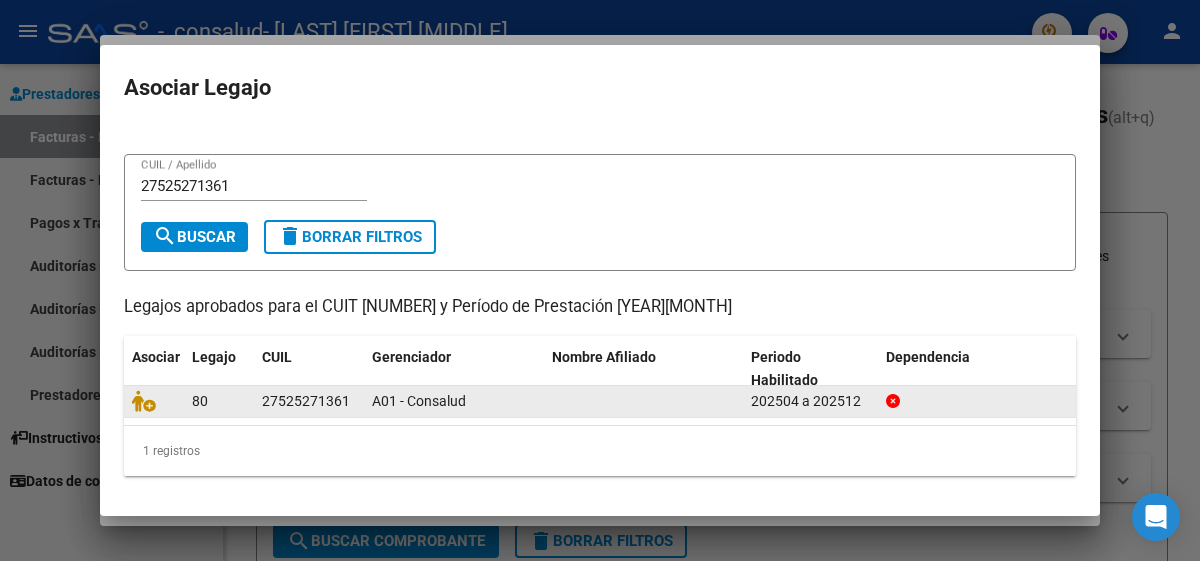 click on "80" 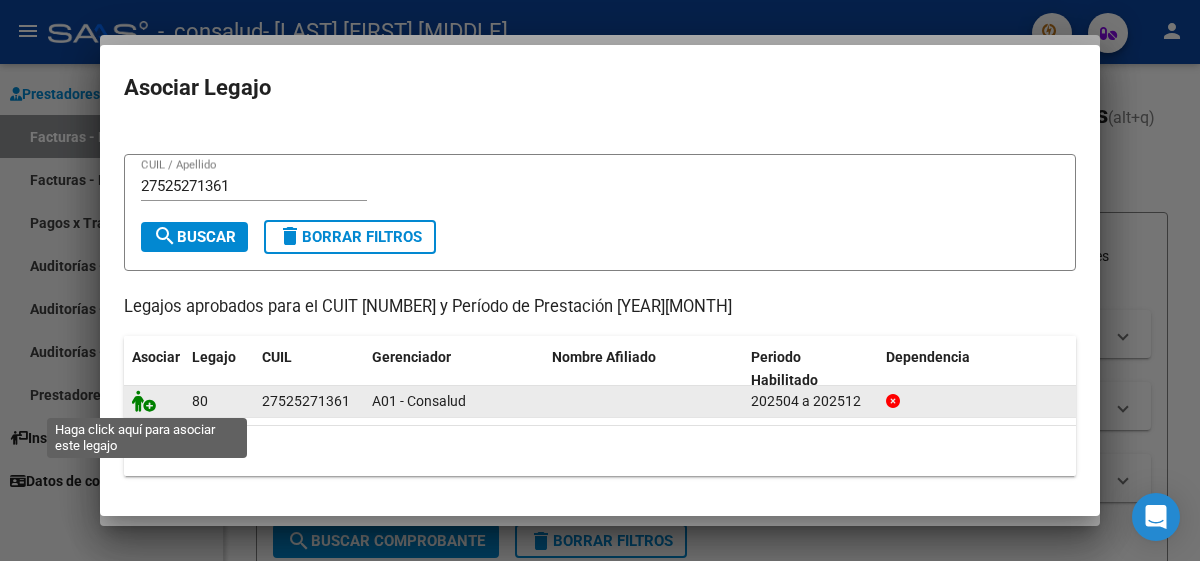 click 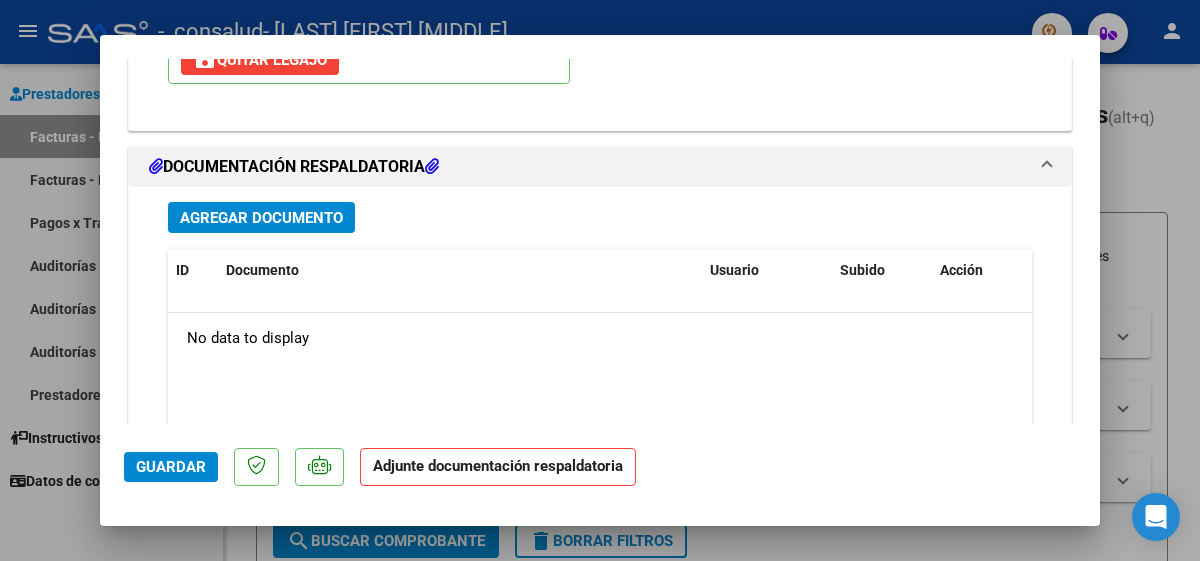 scroll, scrollTop: 2156, scrollLeft: 0, axis: vertical 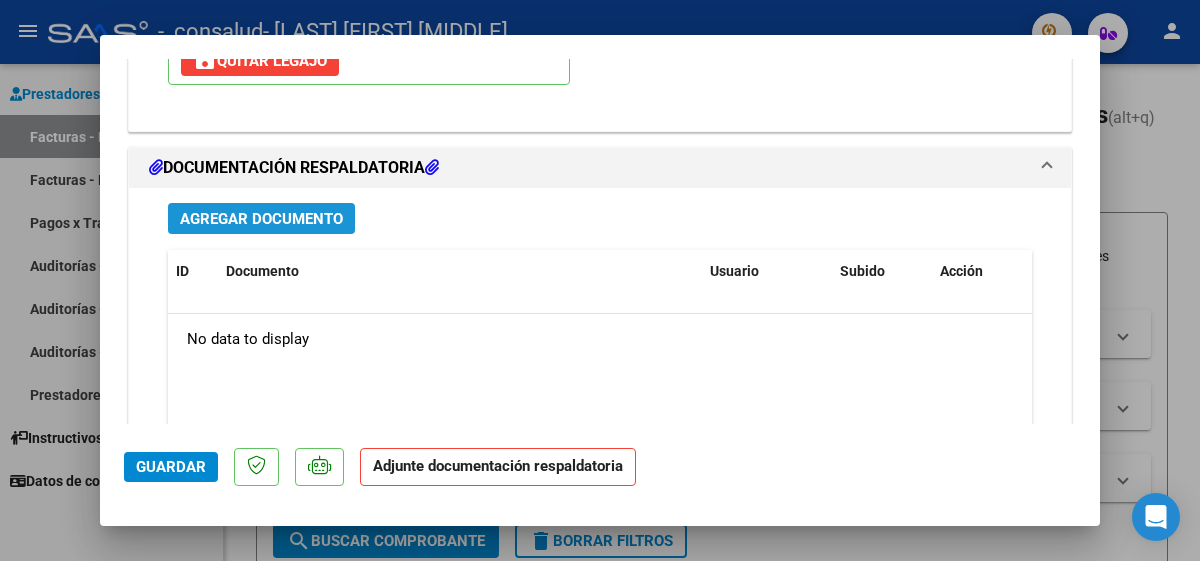 click on "Agregar Documento" at bounding box center [261, 219] 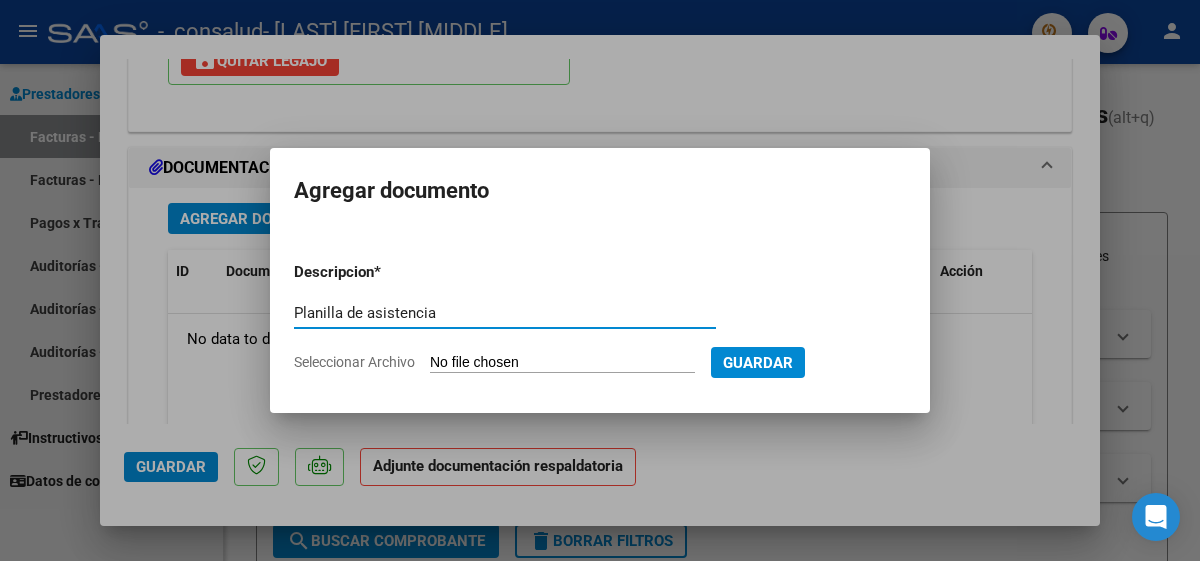 type on "Planilla de asistencia" 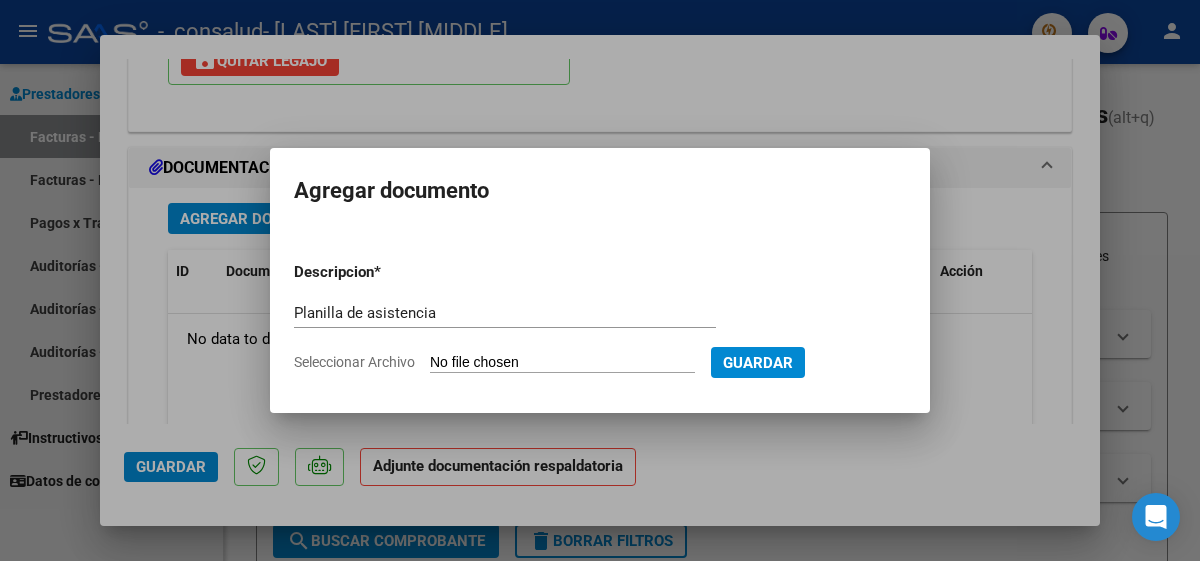 type on "C:\fakepath\[NUMBER]_[NUMBER]_[NUMBER]_[NUMBER] PLANILLA DE ASISTENCIA.pdf" 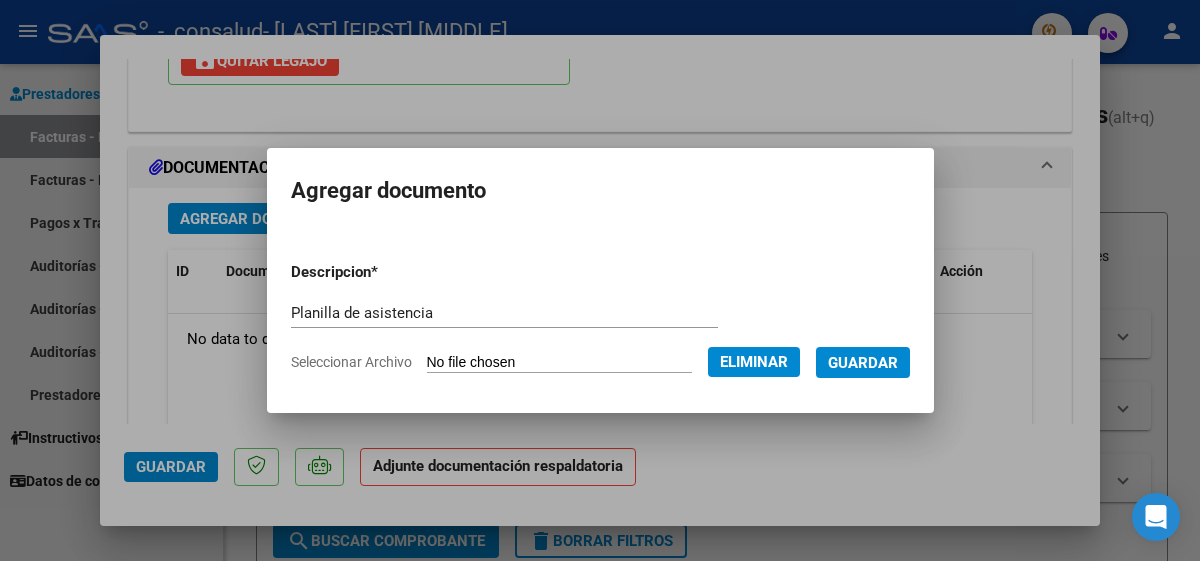click on "Guardar" at bounding box center [863, 362] 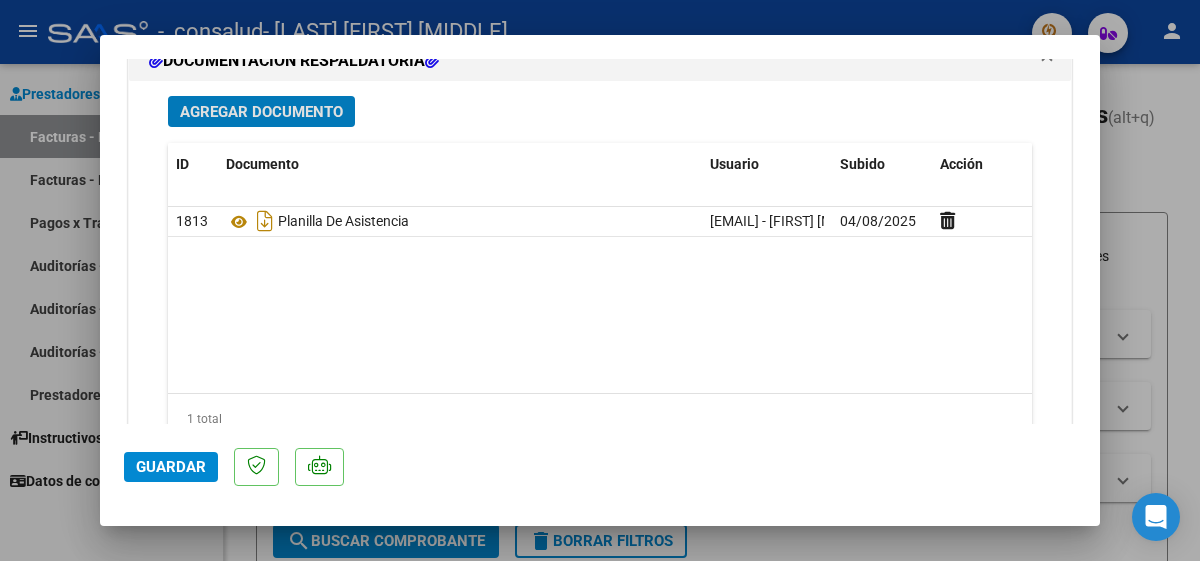 scroll, scrollTop: 2303, scrollLeft: 0, axis: vertical 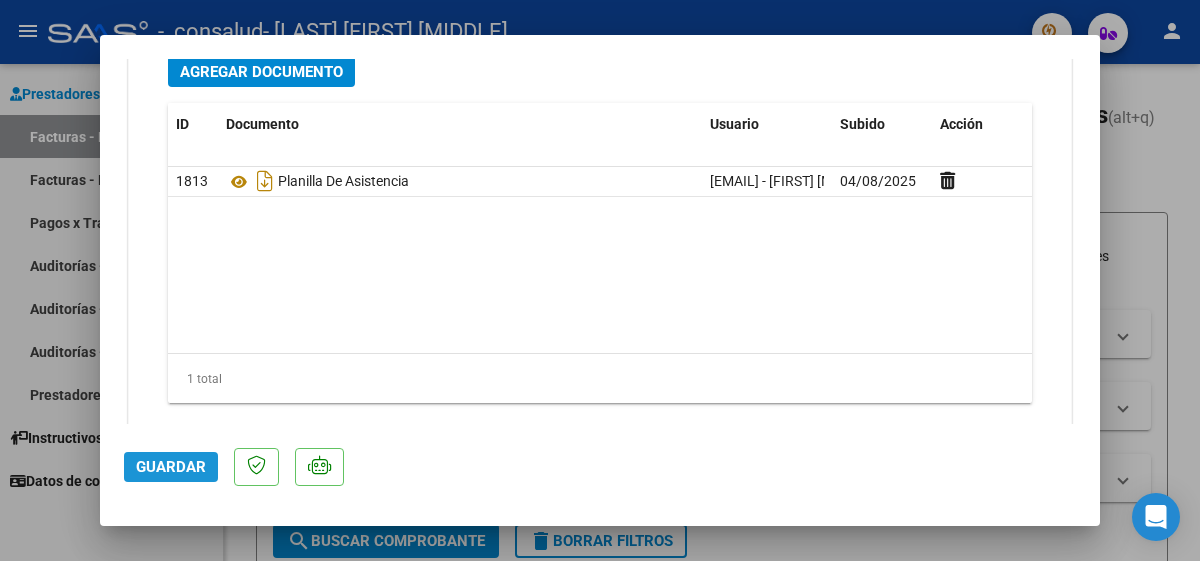 click on "Guardar" 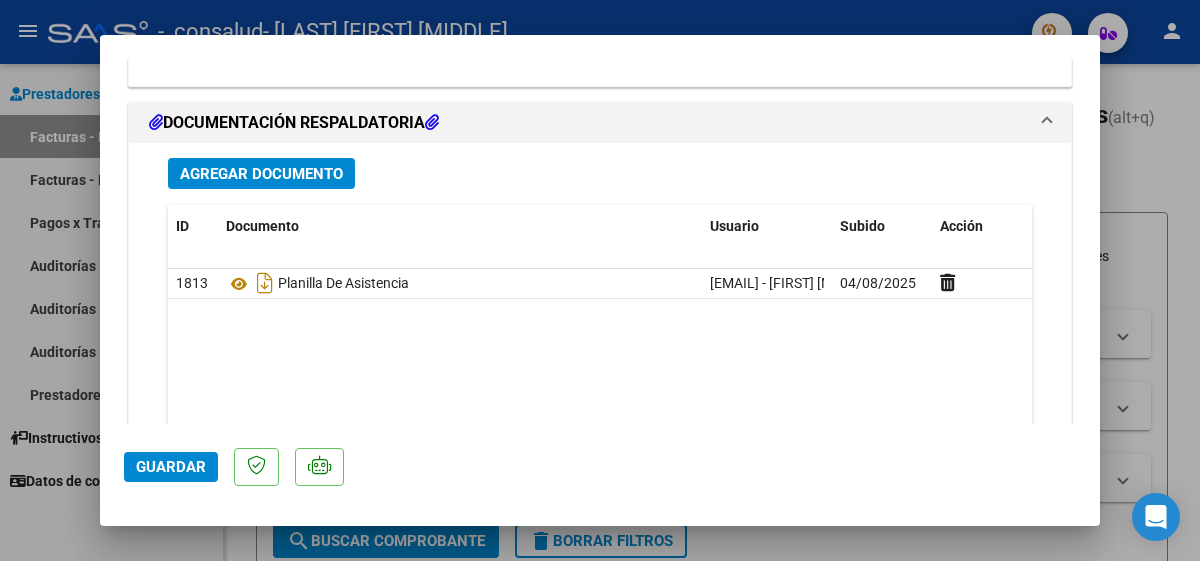 scroll, scrollTop: 2345, scrollLeft: 0, axis: vertical 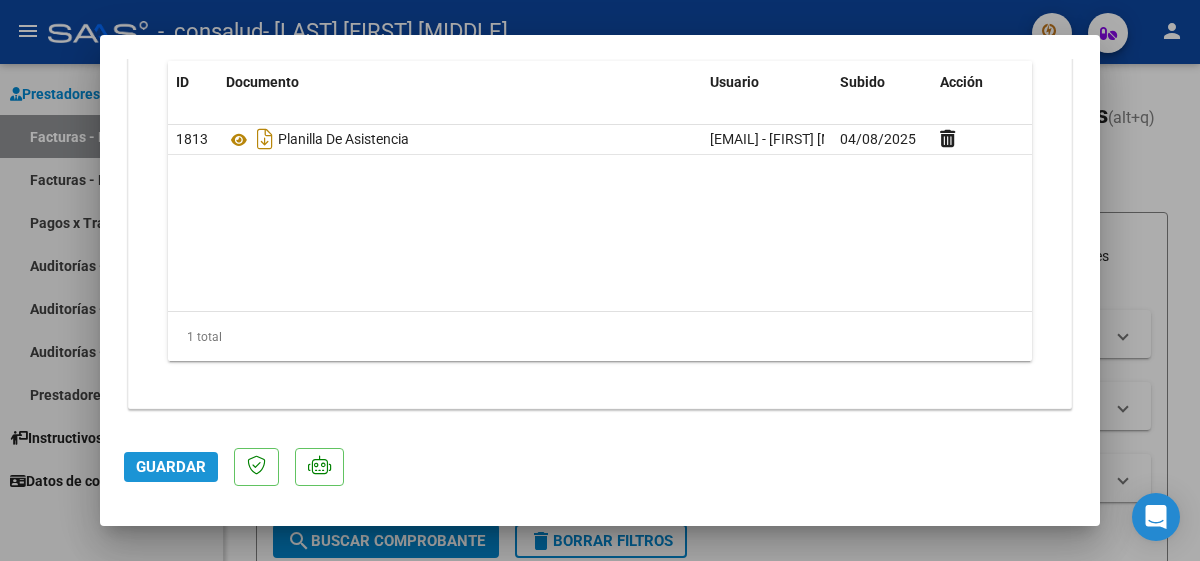 click on "Guardar" 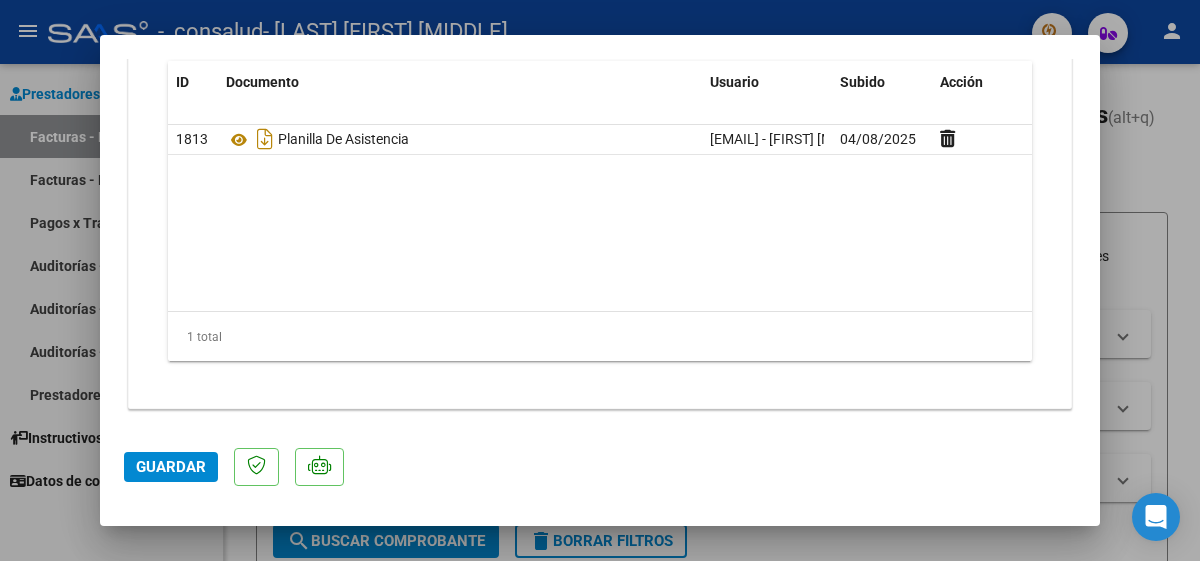 click at bounding box center (600, 280) 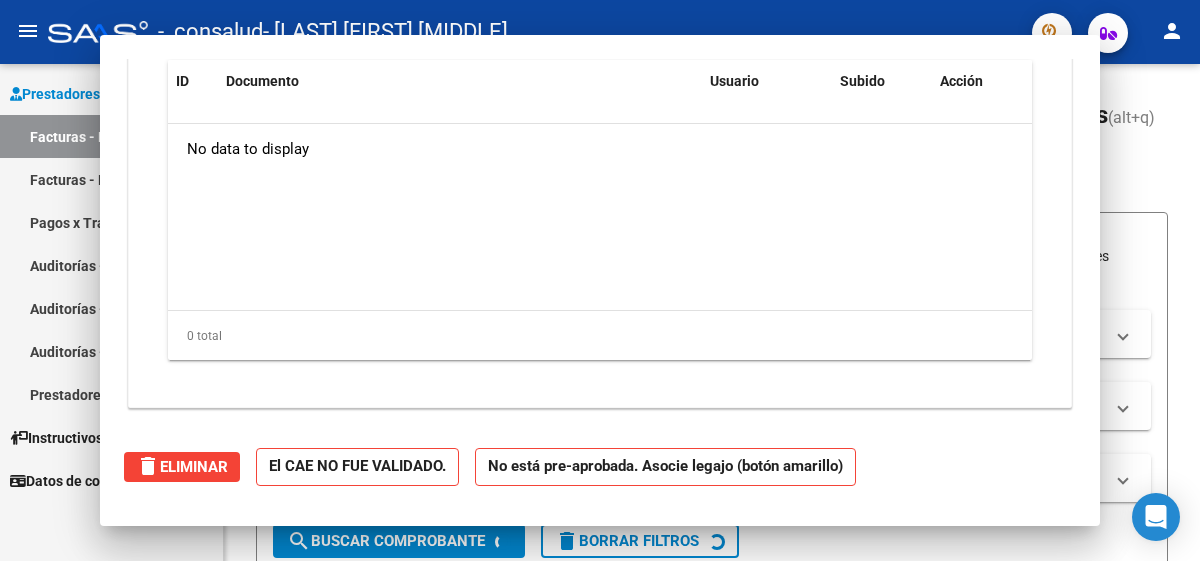scroll, scrollTop: 0, scrollLeft: 0, axis: both 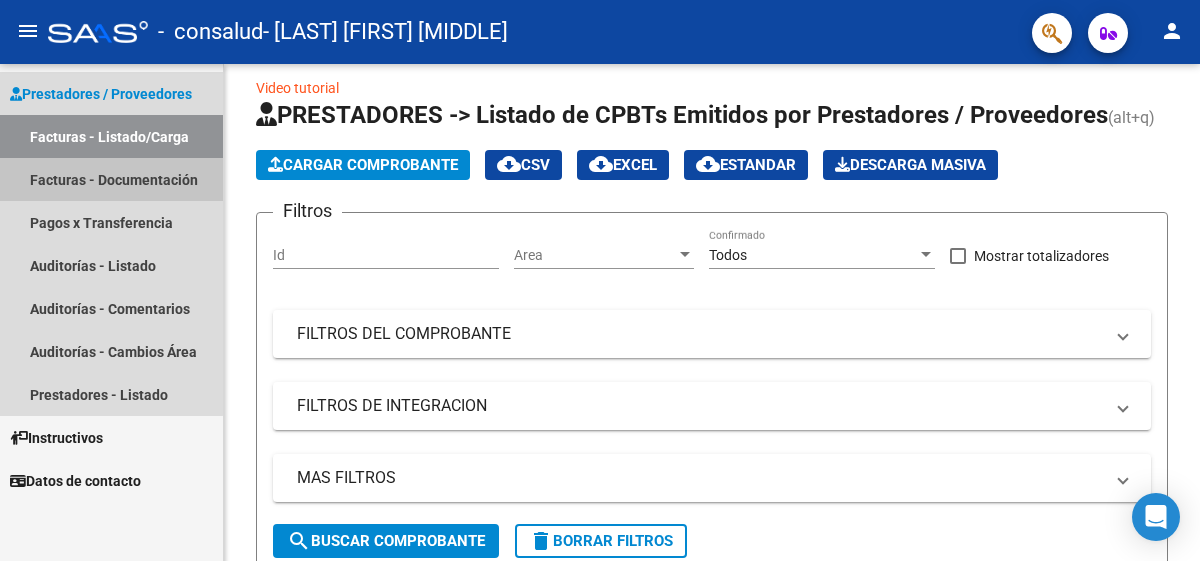 click on "Facturas - Documentación" at bounding box center (111, 179) 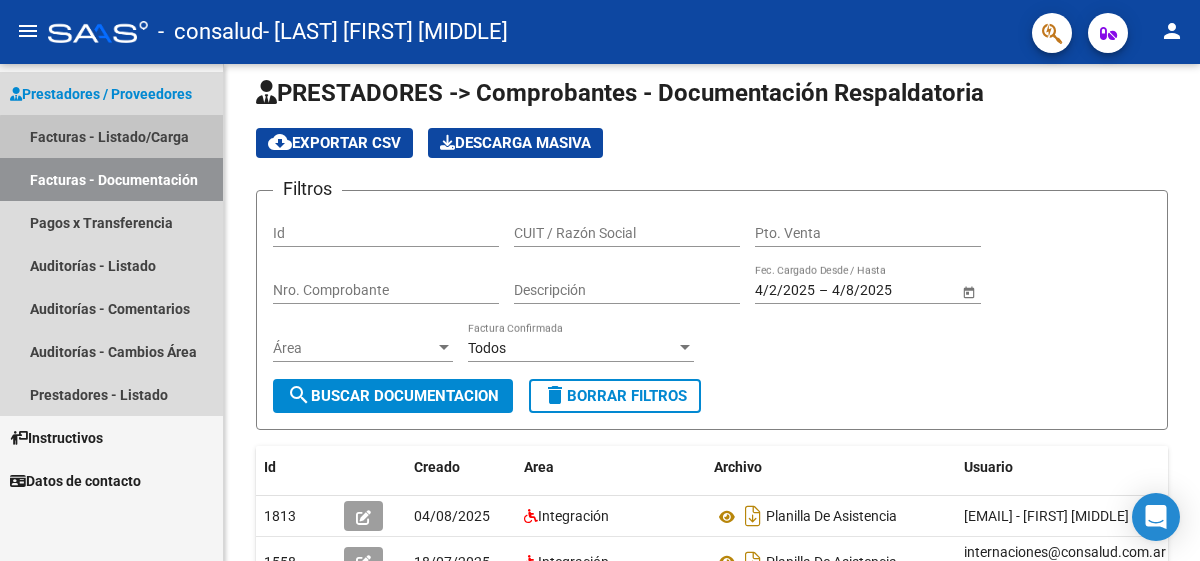 click on "Facturas - Listado/Carga" at bounding box center [111, 136] 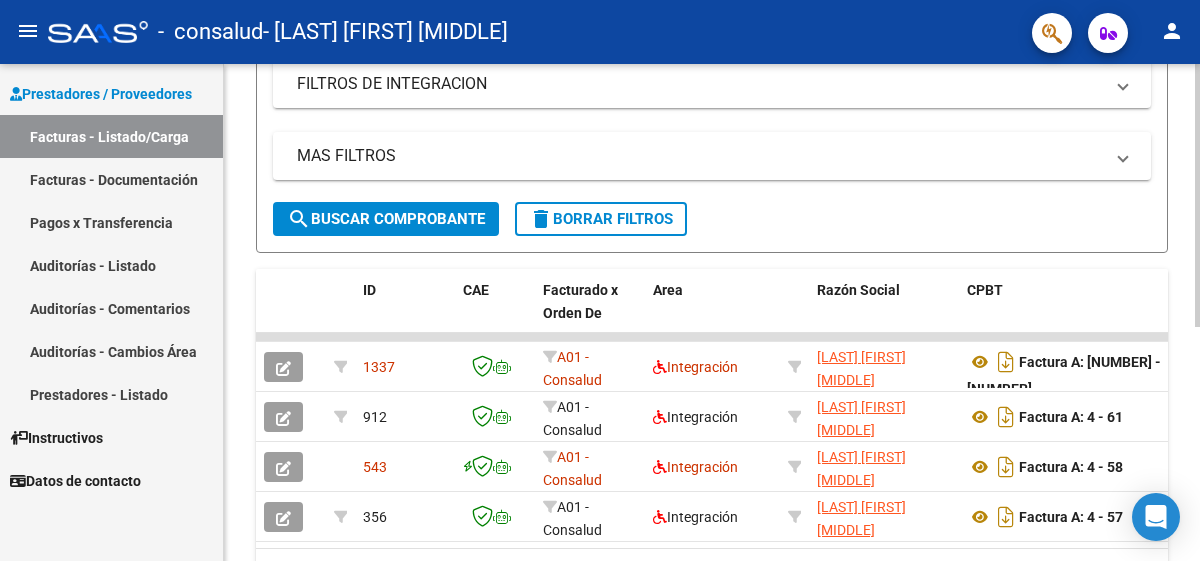 scroll, scrollTop: 443, scrollLeft: 0, axis: vertical 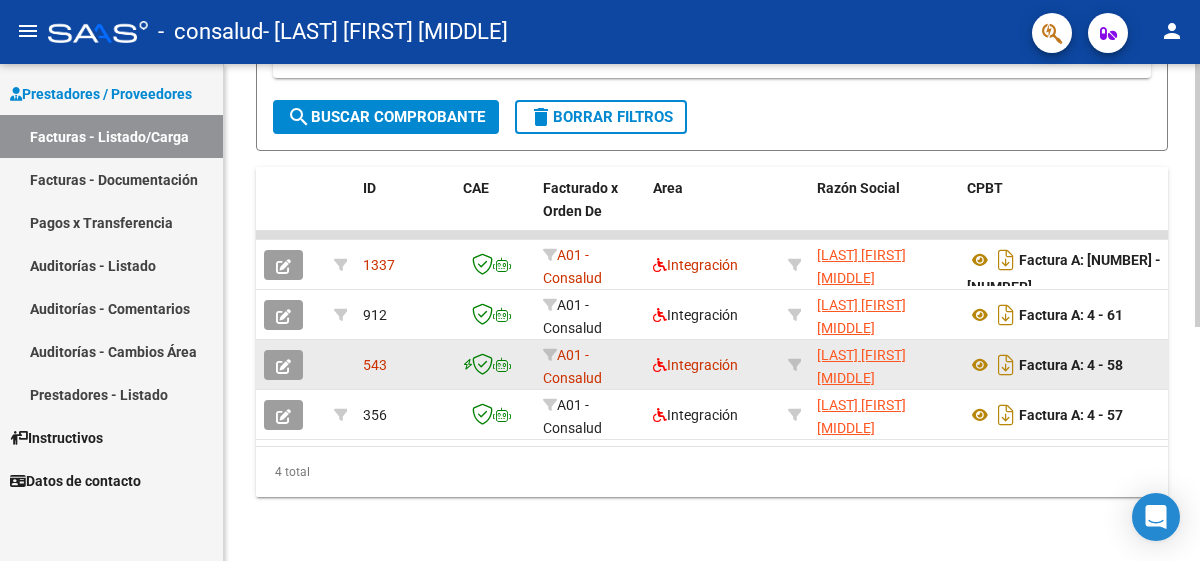 click 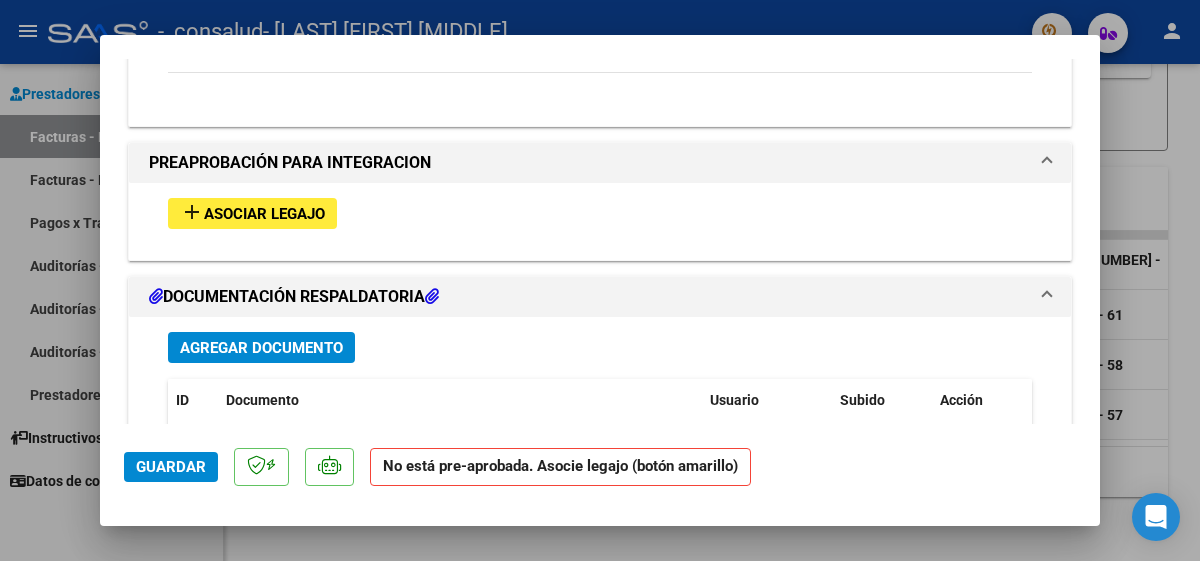 scroll, scrollTop: 1972, scrollLeft: 0, axis: vertical 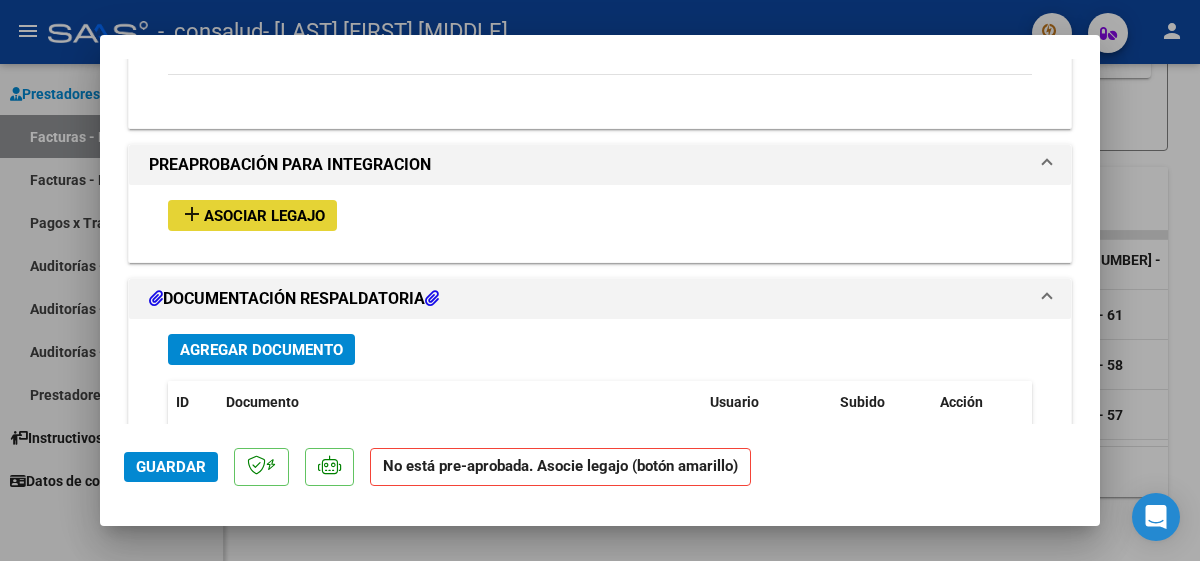 click on "Asociar Legajo" at bounding box center [264, 216] 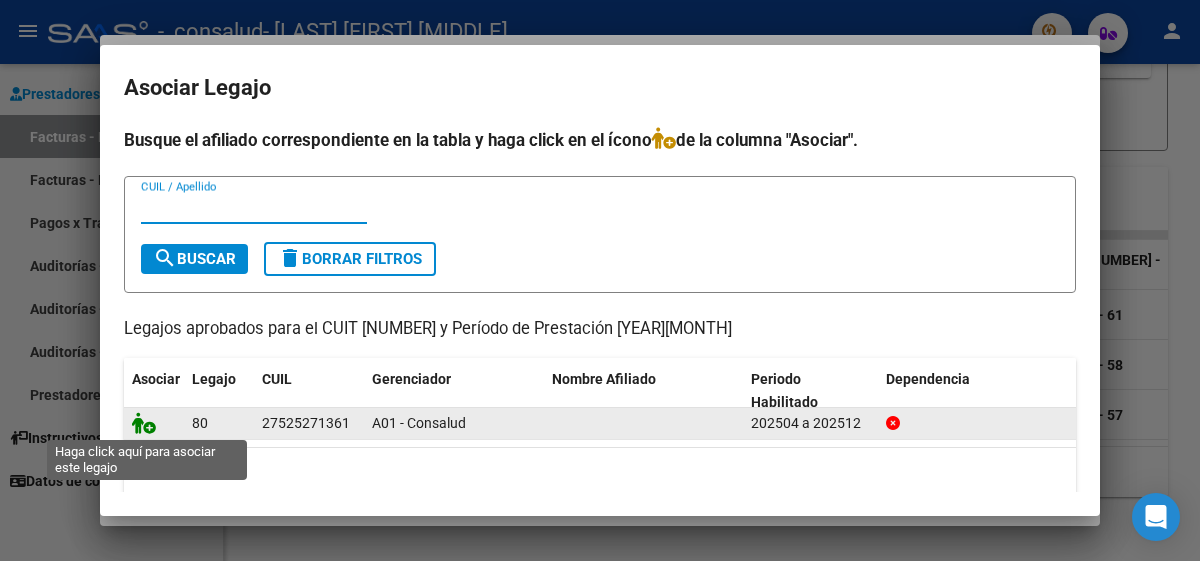 click 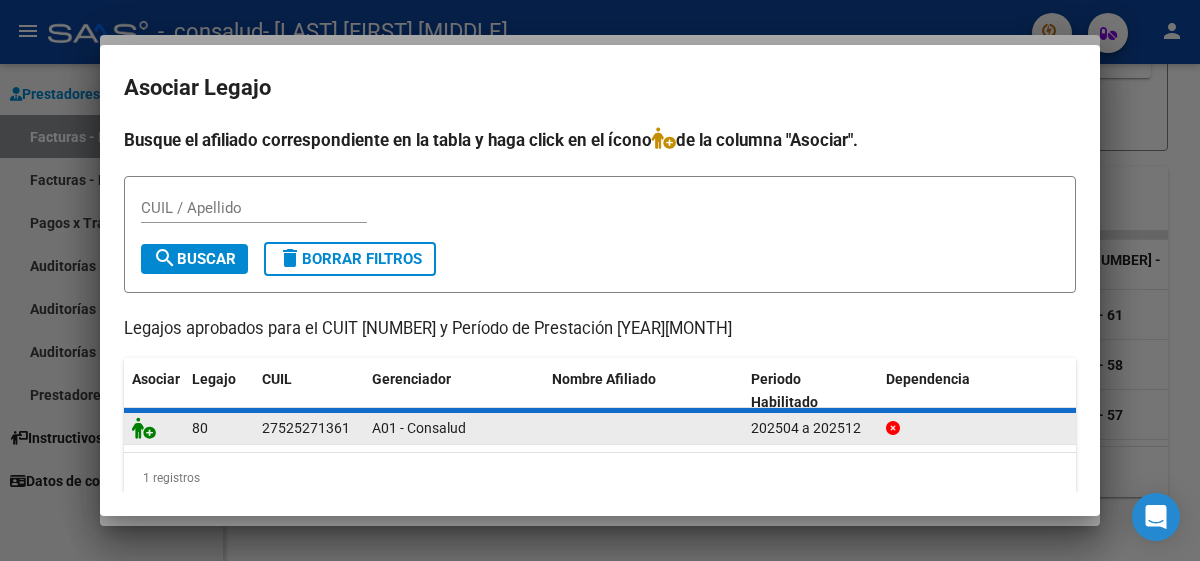 scroll, scrollTop: 2024, scrollLeft: 0, axis: vertical 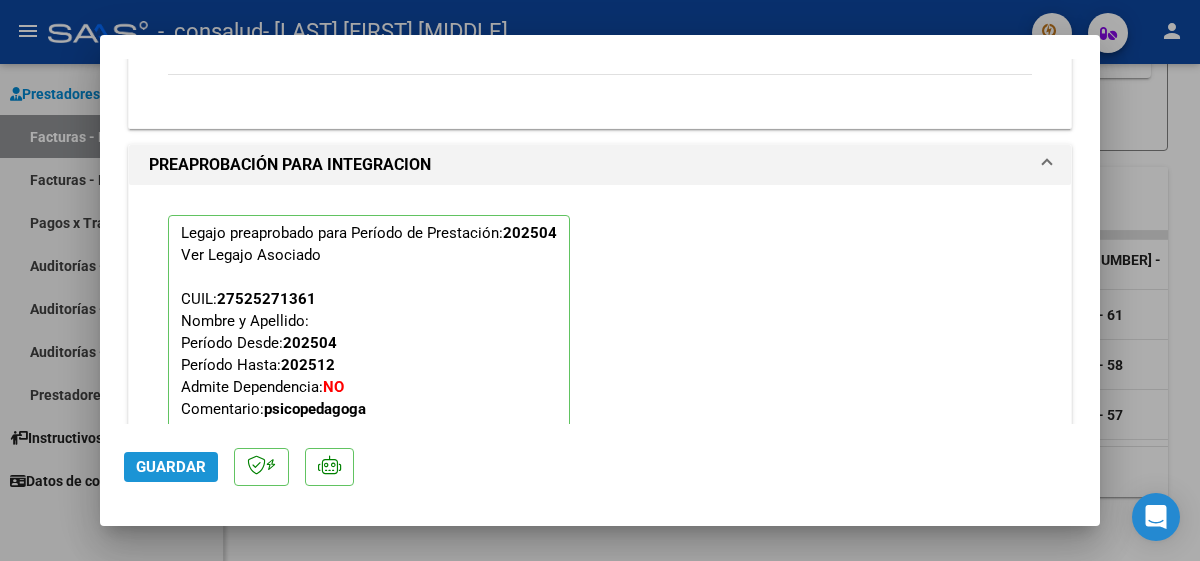 click on "Guardar" 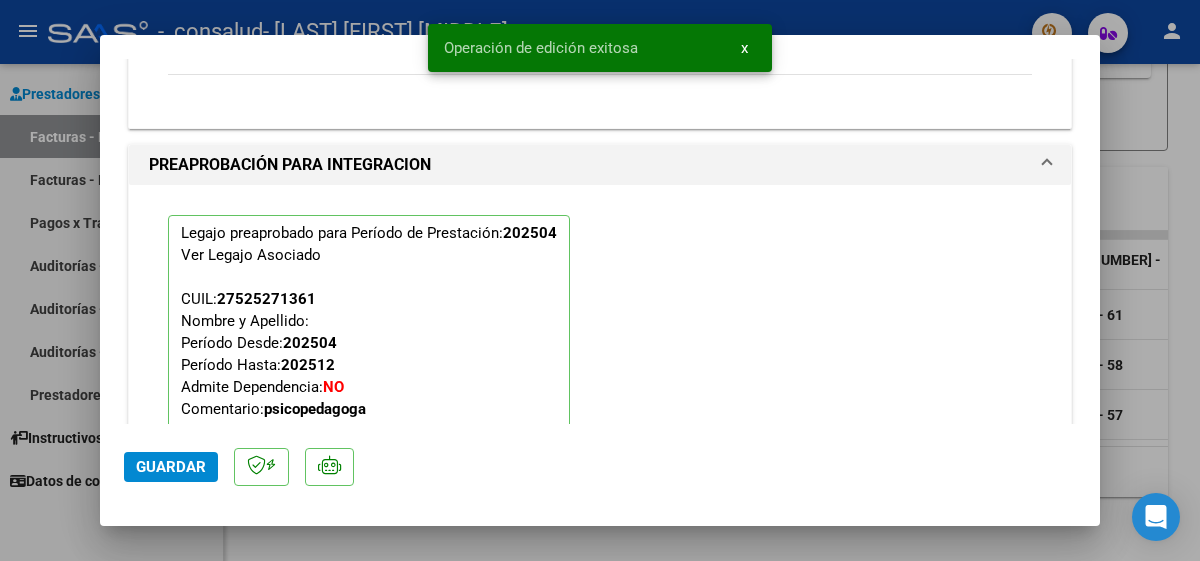 click at bounding box center [600, 280] 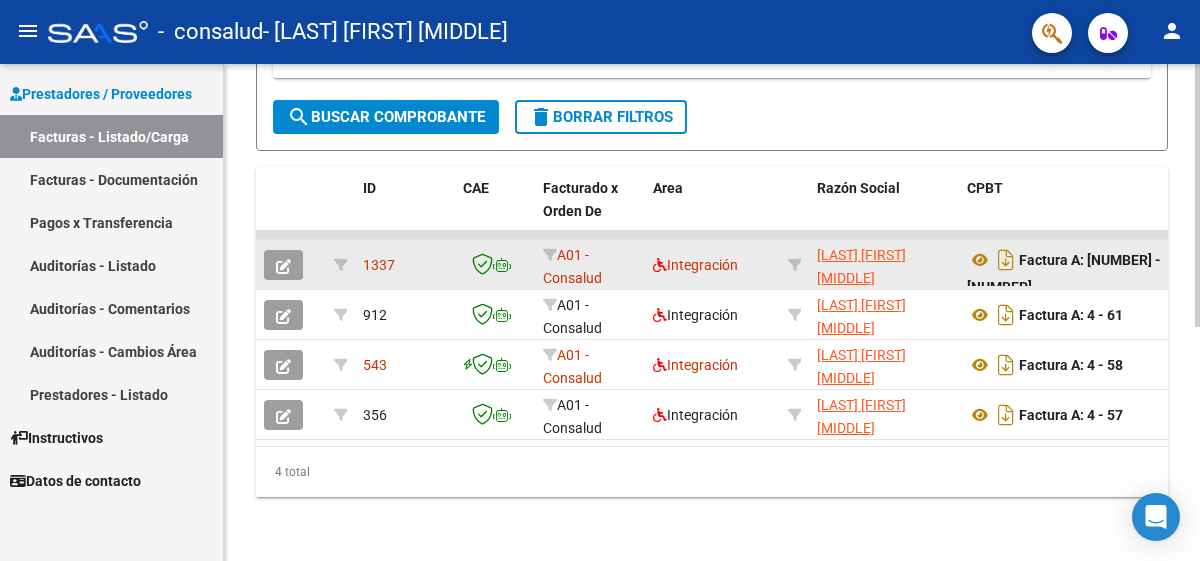 click 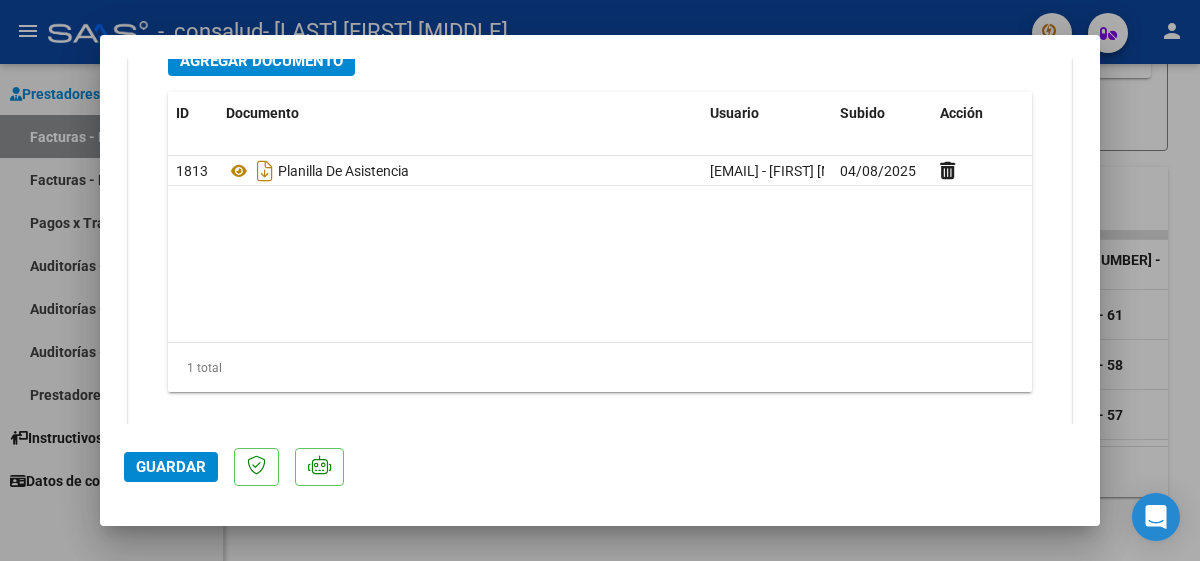scroll, scrollTop: 2327, scrollLeft: 0, axis: vertical 